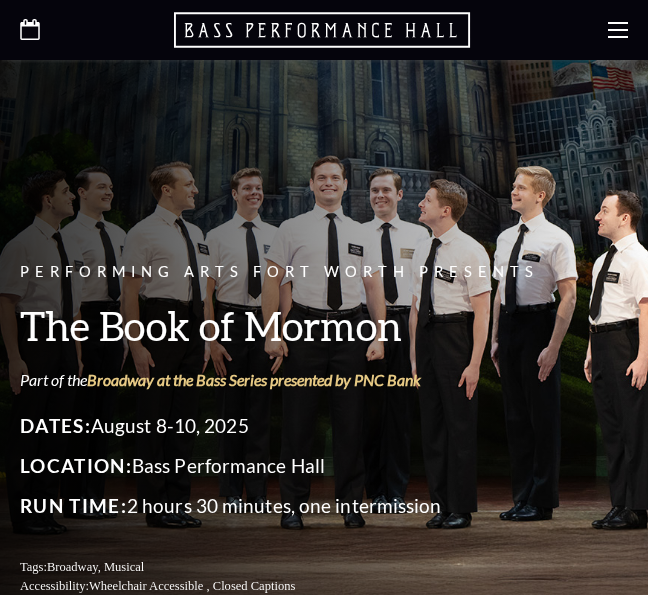 scroll, scrollTop: 0, scrollLeft: 0, axis: both 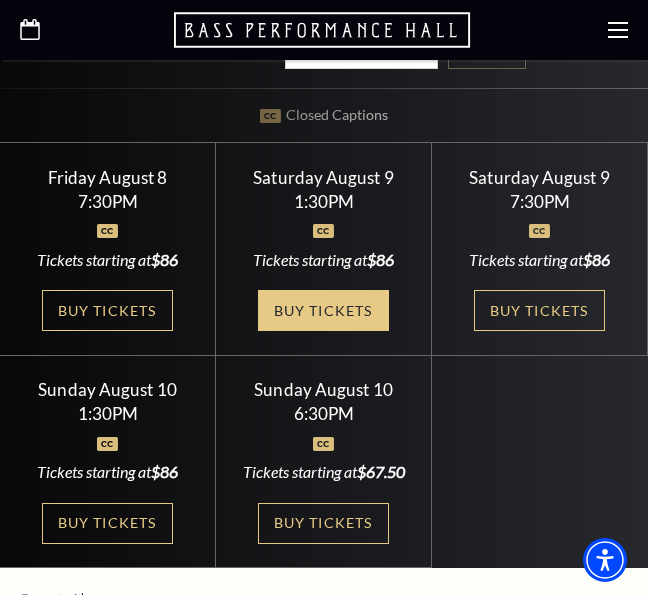 click on "Buy Tickets" at bounding box center [323, 310] 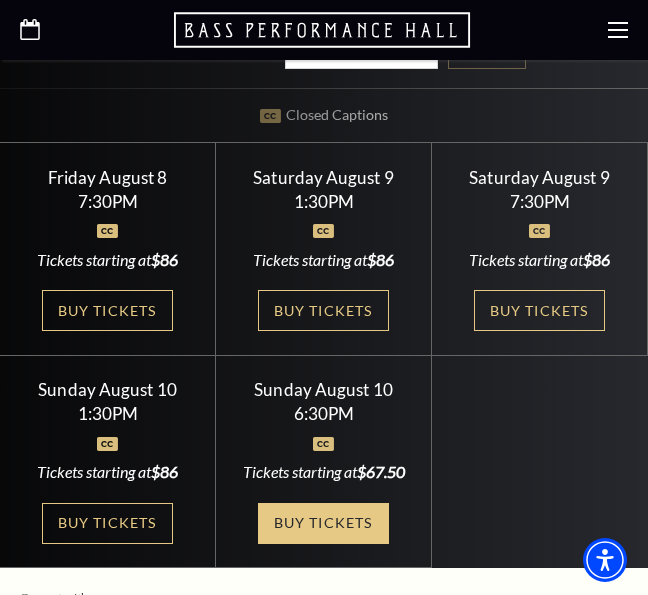 click on "Buy Tickets" at bounding box center [323, 523] 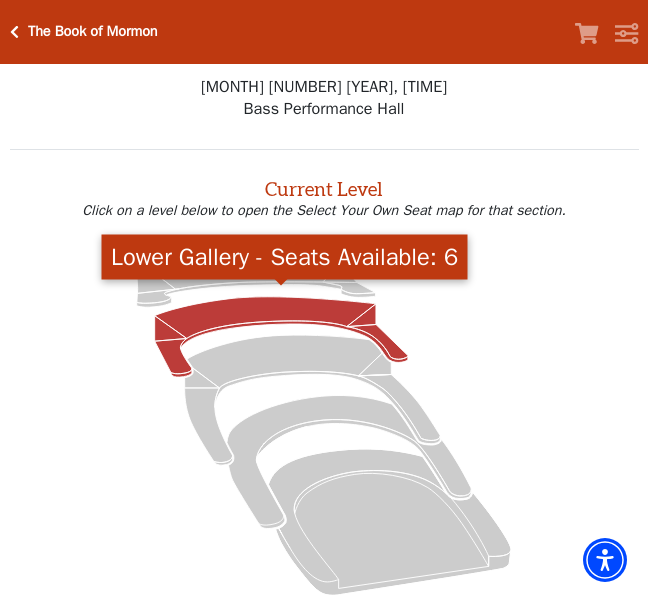 scroll, scrollTop: 0, scrollLeft: 0, axis: both 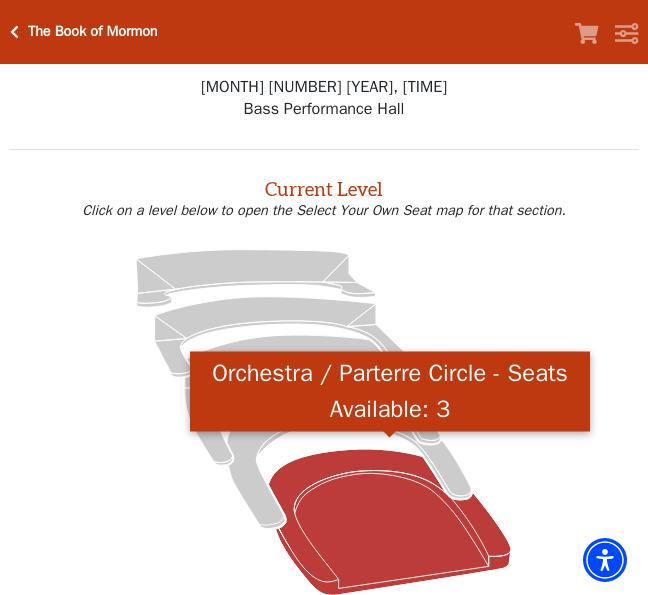 click 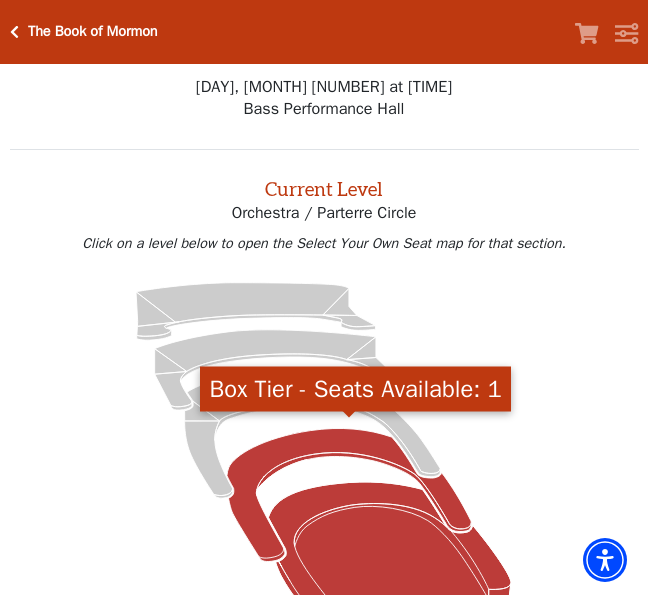 scroll, scrollTop: 0, scrollLeft: 0, axis: both 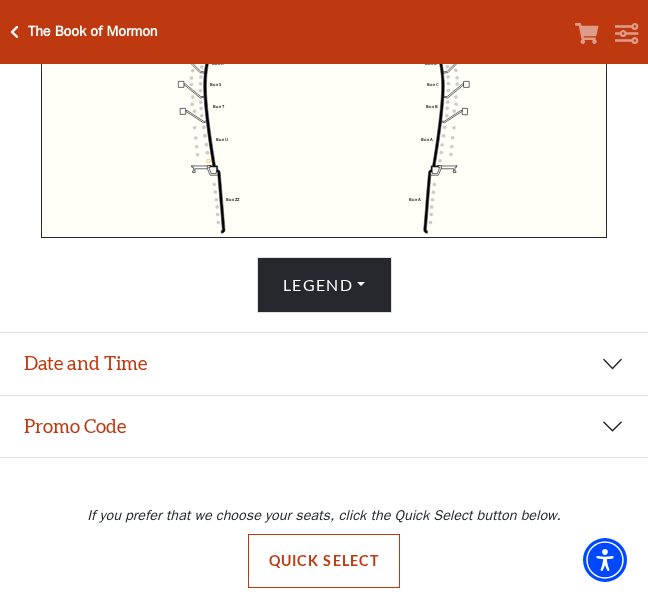 click on "Date and Time" at bounding box center (324, 364) 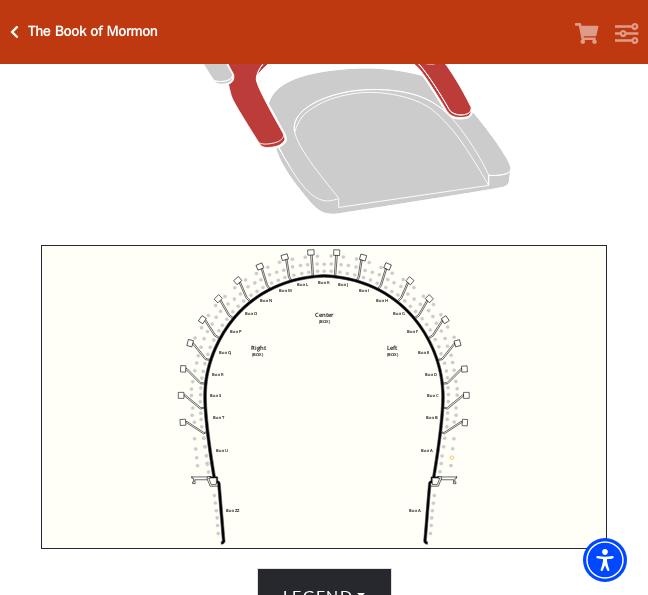 scroll, scrollTop: 423, scrollLeft: 0, axis: vertical 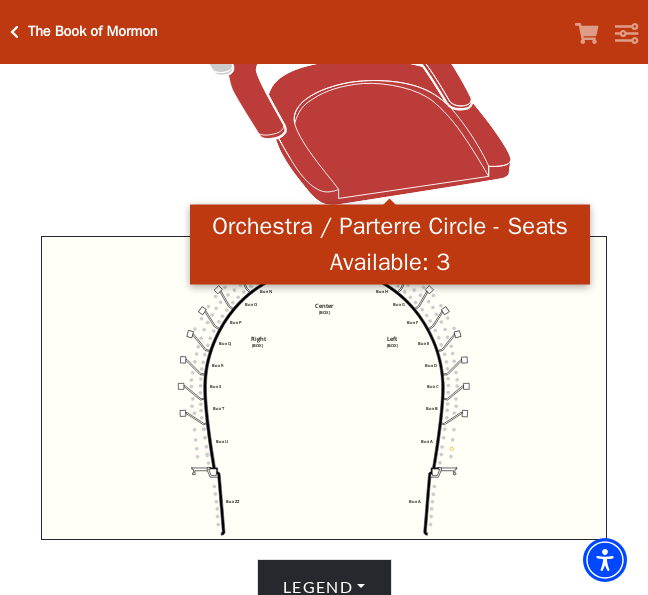 click 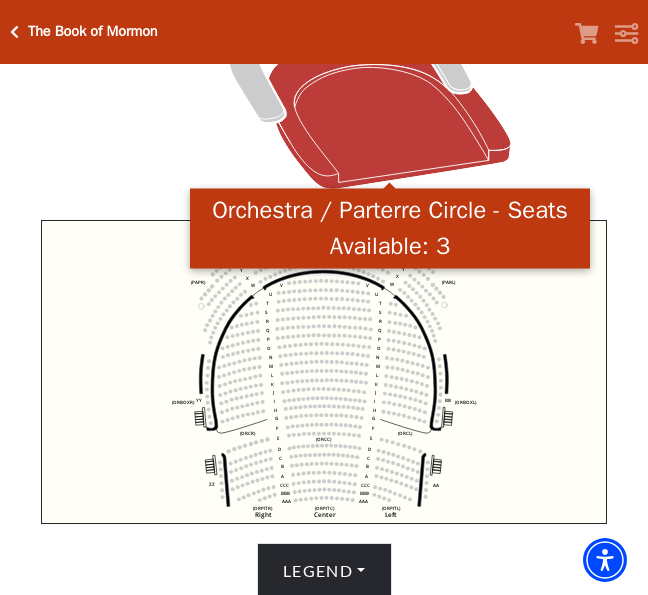 scroll, scrollTop: 513, scrollLeft: 0, axis: vertical 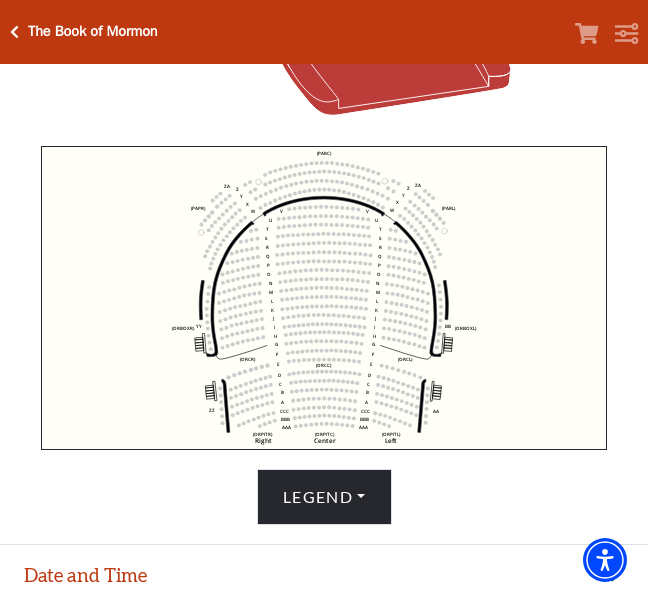 click on "Date and Time" at bounding box center [324, 576] 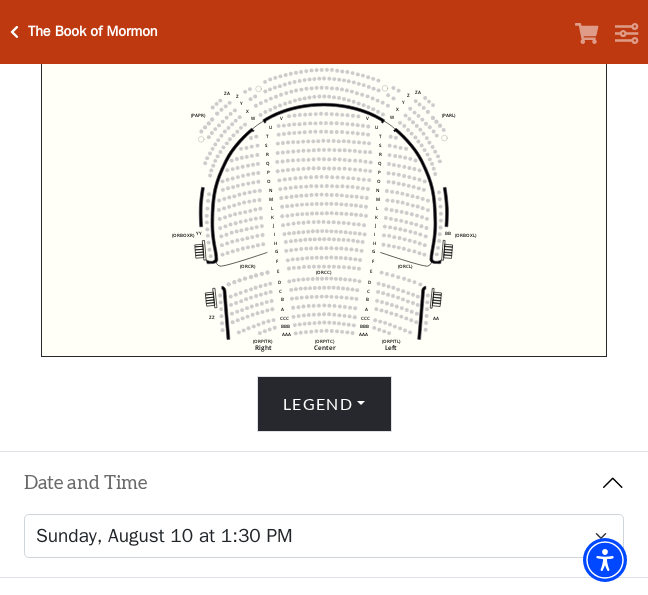 scroll, scrollTop: 622, scrollLeft: 0, axis: vertical 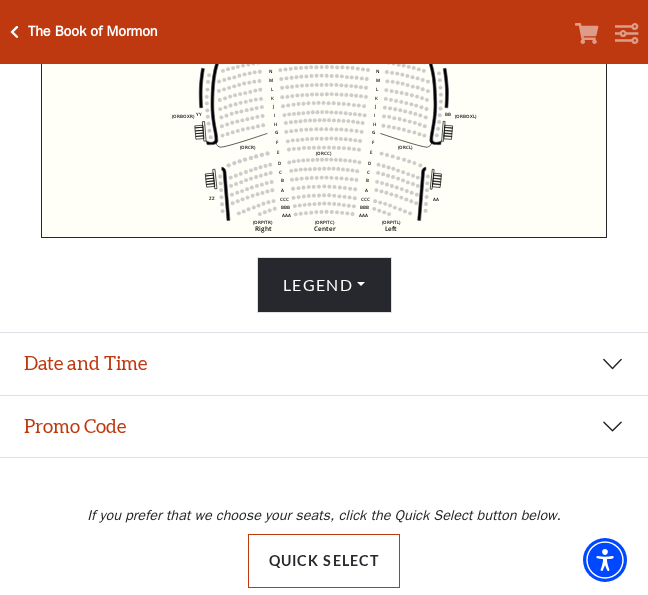 click on "Quick Select" at bounding box center [324, 561] 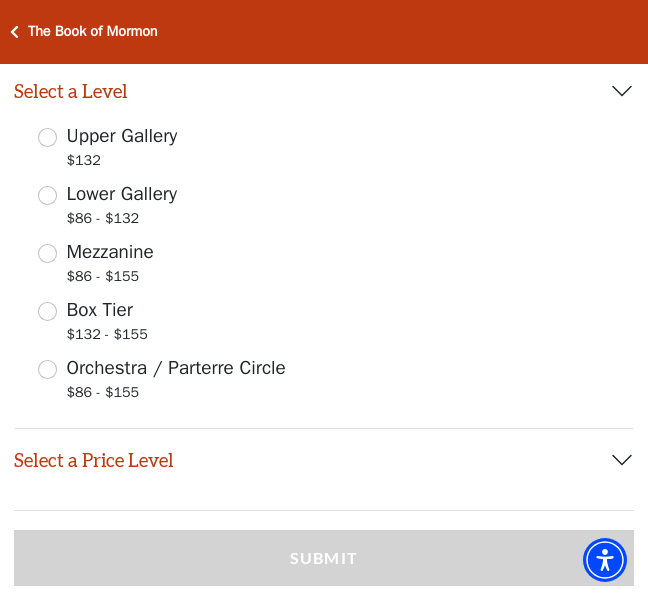 click on "Orchestra / Parterre Circle     $86 - $155" at bounding box center [47, 369] 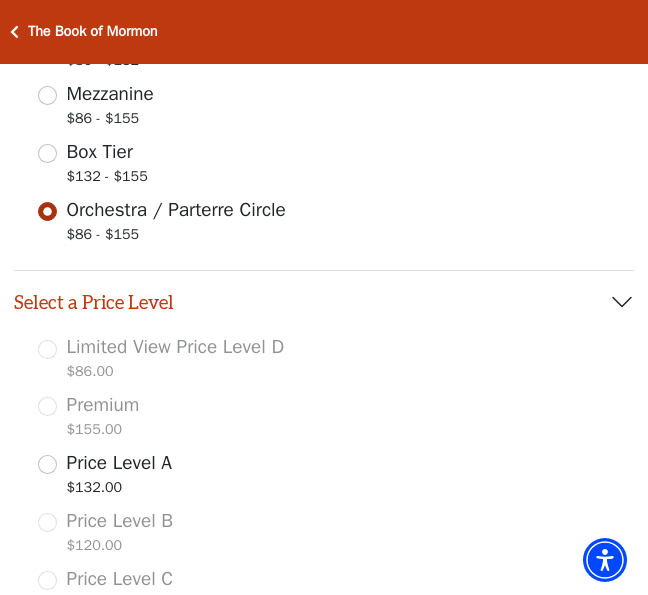 scroll, scrollTop: 886, scrollLeft: 0, axis: vertical 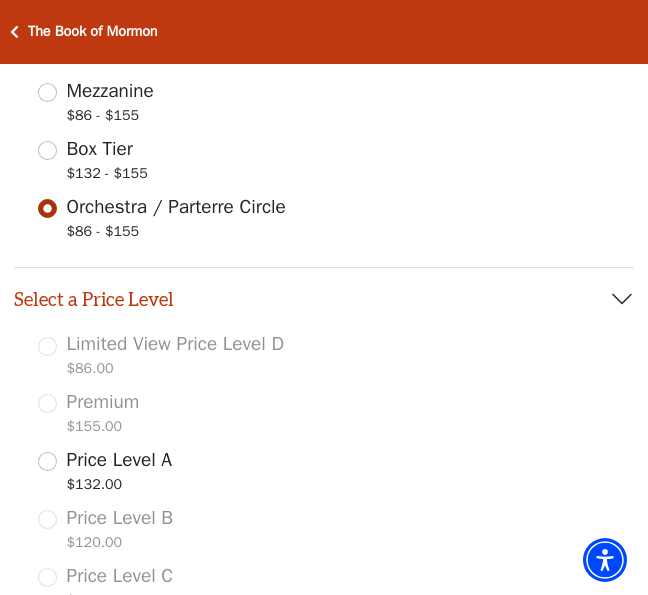 click on "Limited View Price Level D $86.00" at bounding box center [324, 358] 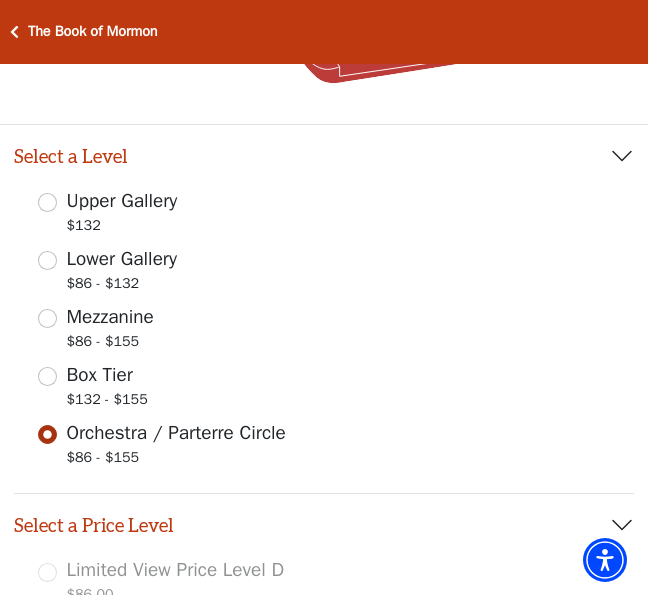 scroll, scrollTop: 720, scrollLeft: 0, axis: vertical 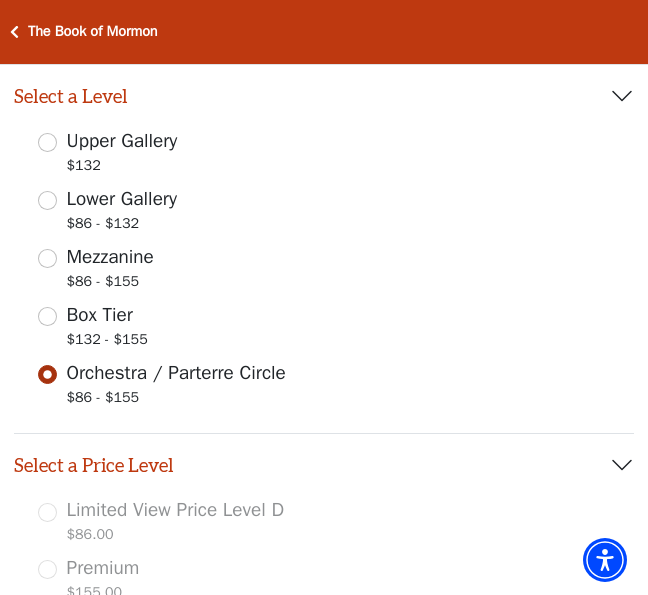 click on "Mezzanine     $86 - $155" at bounding box center (47, 258) 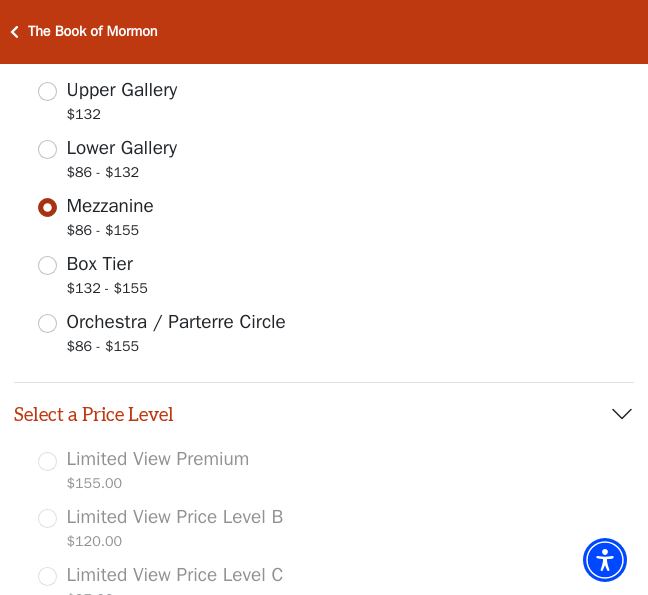 scroll, scrollTop: 730, scrollLeft: 0, axis: vertical 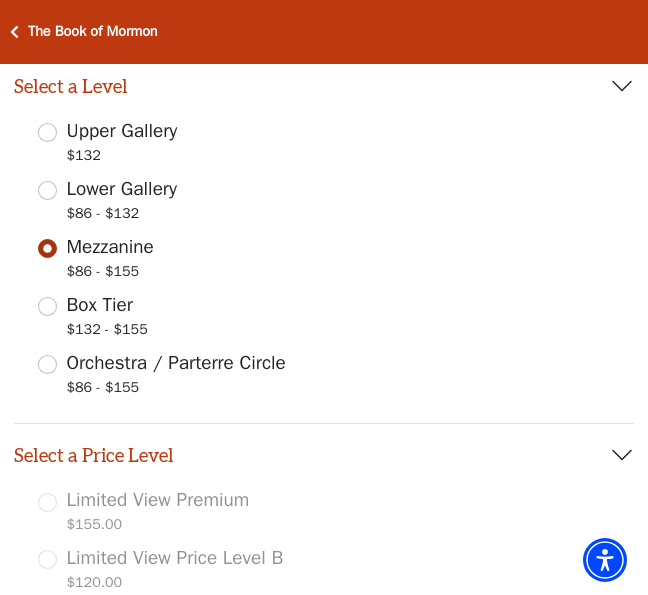 click on "Lower Gallery     $86 - $132" at bounding box center [47, 190] 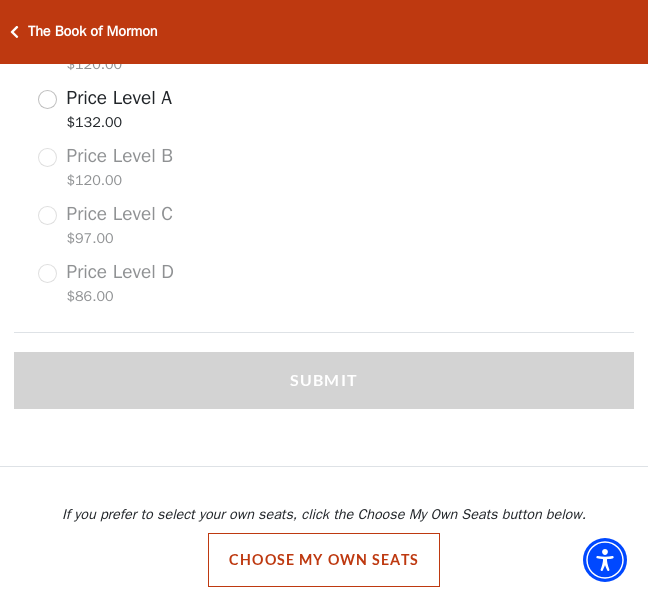 scroll, scrollTop: 1189, scrollLeft: 0, axis: vertical 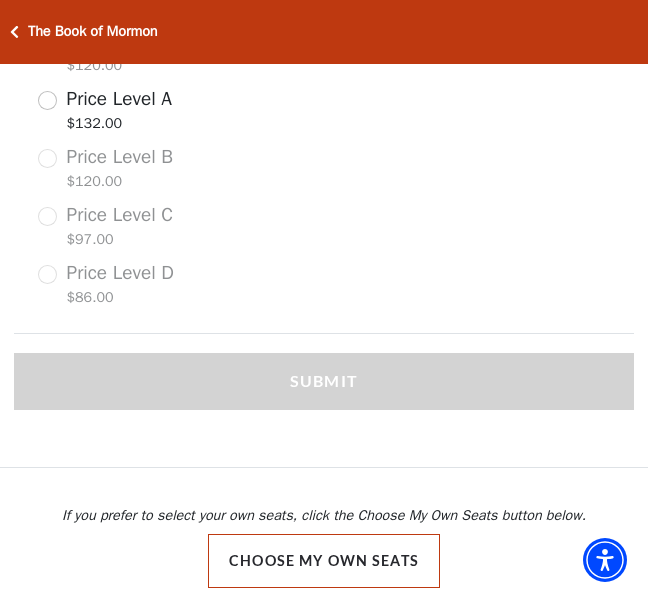 click on "Choose My Own Seats" at bounding box center (324, 561) 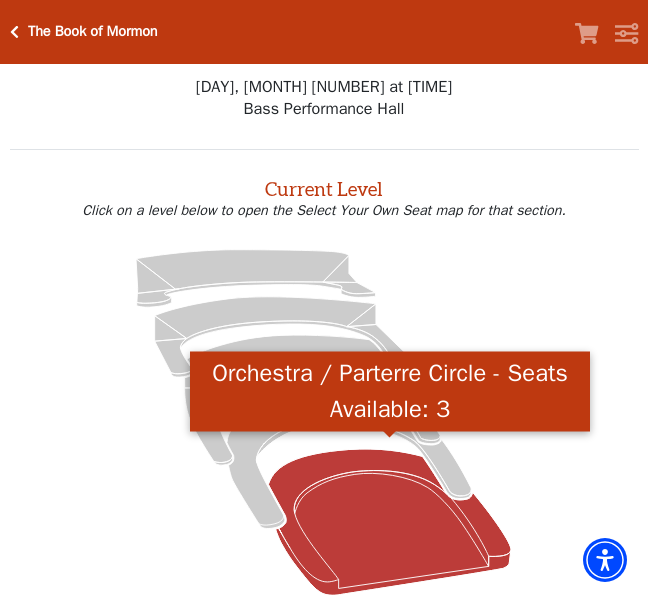 scroll, scrollTop: 0, scrollLeft: 0, axis: both 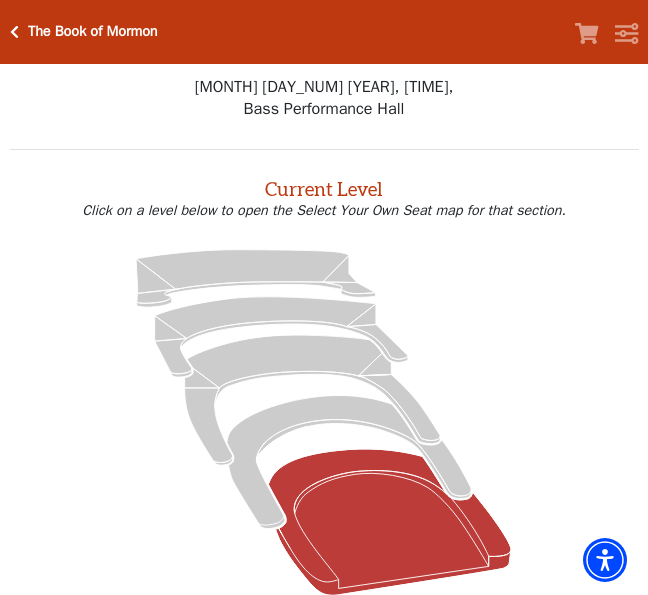 click 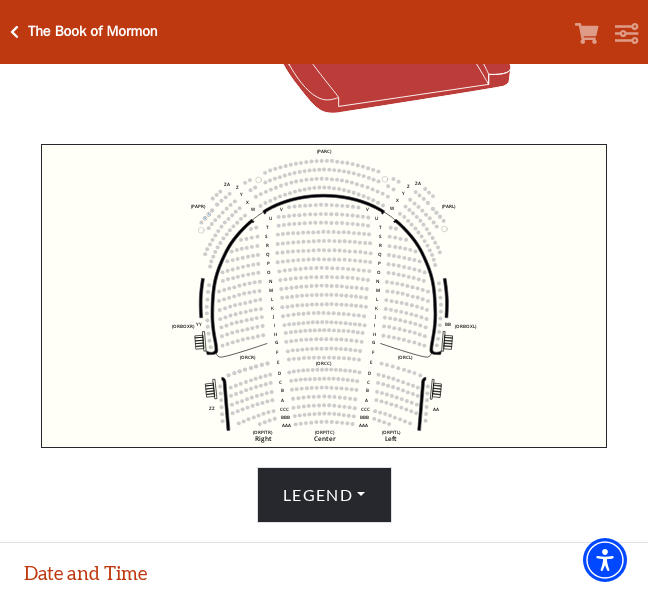 scroll, scrollTop: 453, scrollLeft: 0, axis: vertical 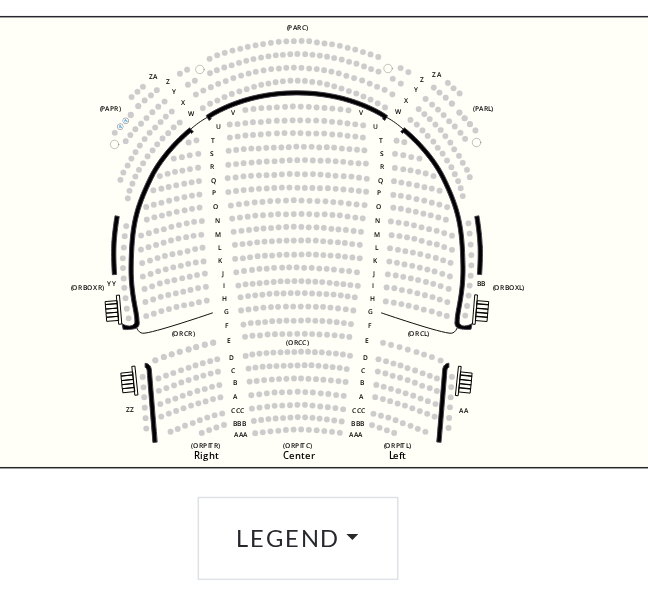 click on "Legend" at bounding box center (324, 557) 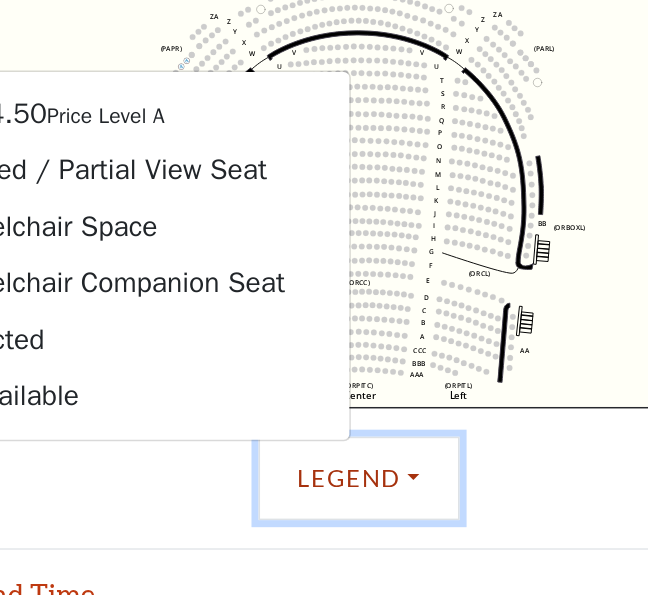 scroll, scrollTop: 576, scrollLeft: 0, axis: vertical 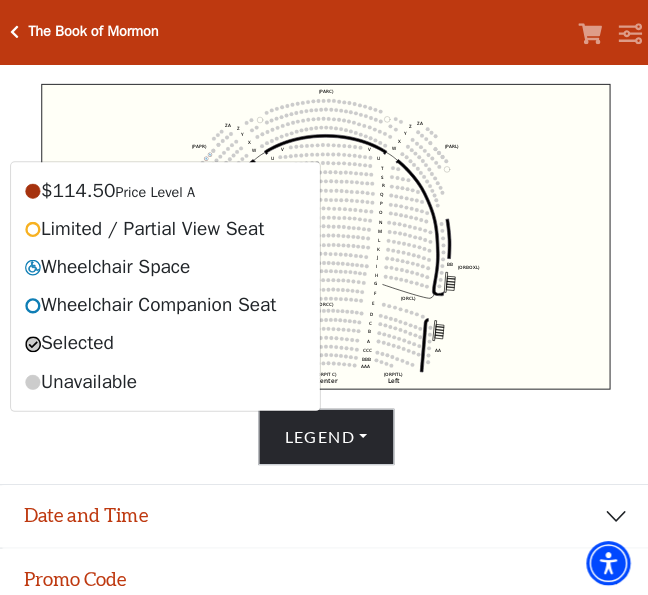 click on "Legend
$114.50  Price Level A    Limited / Partial View Seat
Wheelchair Space
Wheelchair Companion Seat
Selected
Unavailable" at bounding box center (324, 434) 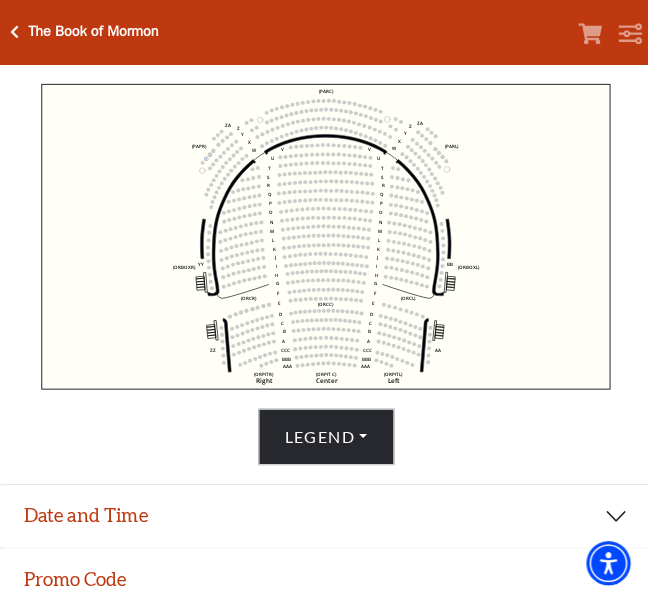 click on "Date and Time" at bounding box center [324, 513] 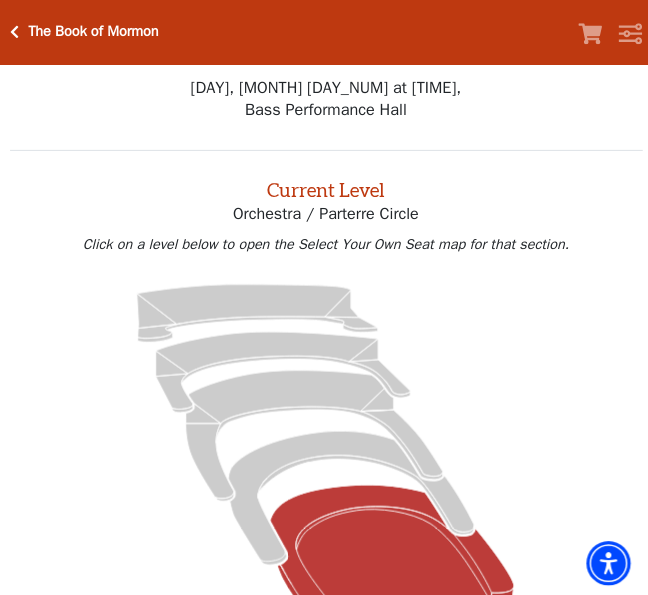 scroll, scrollTop: 0, scrollLeft: 0, axis: both 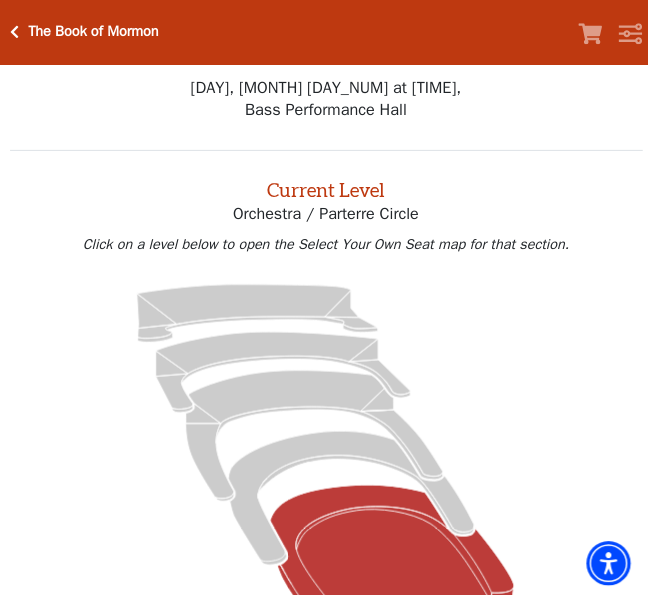 click at bounding box center [14, 32] 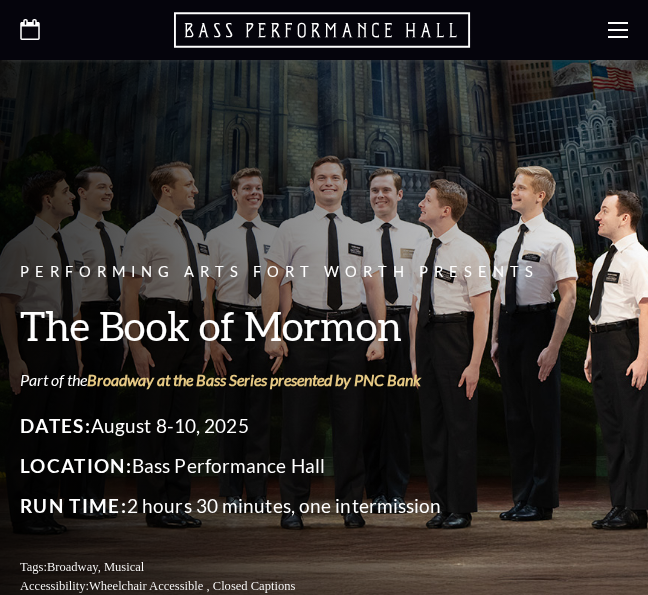 scroll, scrollTop: 0, scrollLeft: 0, axis: both 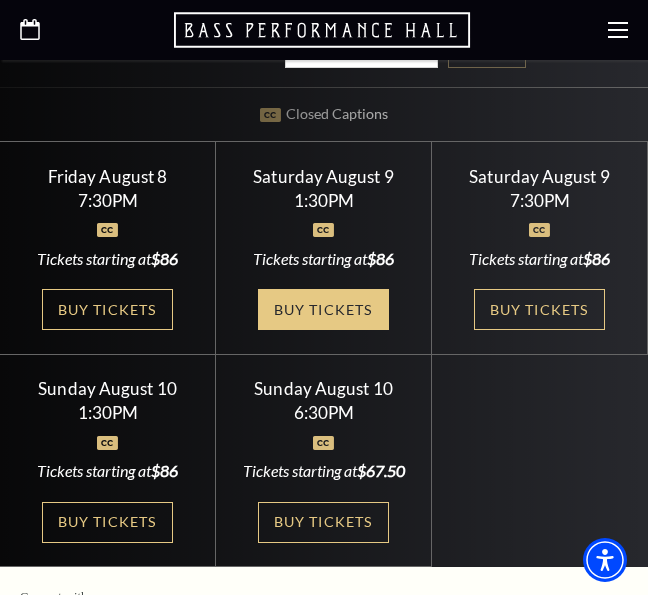 click on "Buy Tickets" at bounding box center (323, 309) 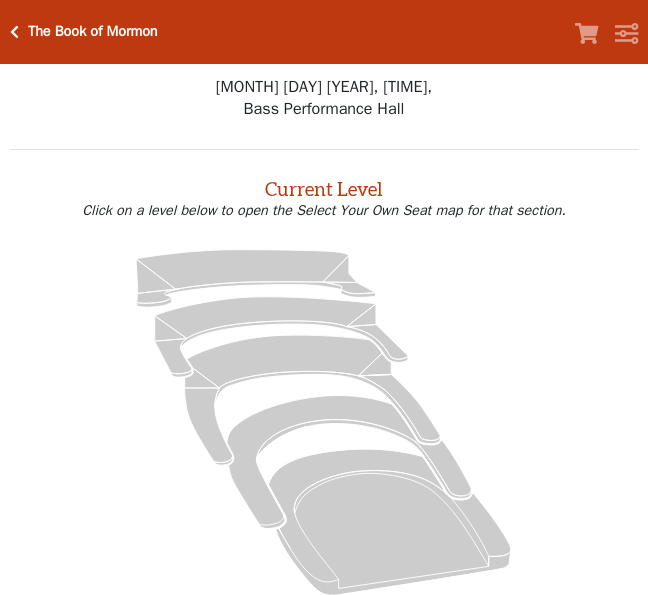 scroll, scrollTop: 0, scrollLeft: 0, axis: both 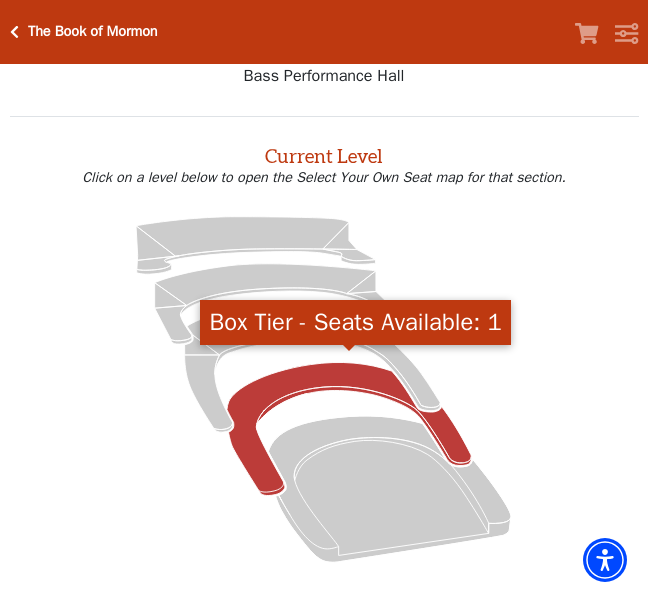 click 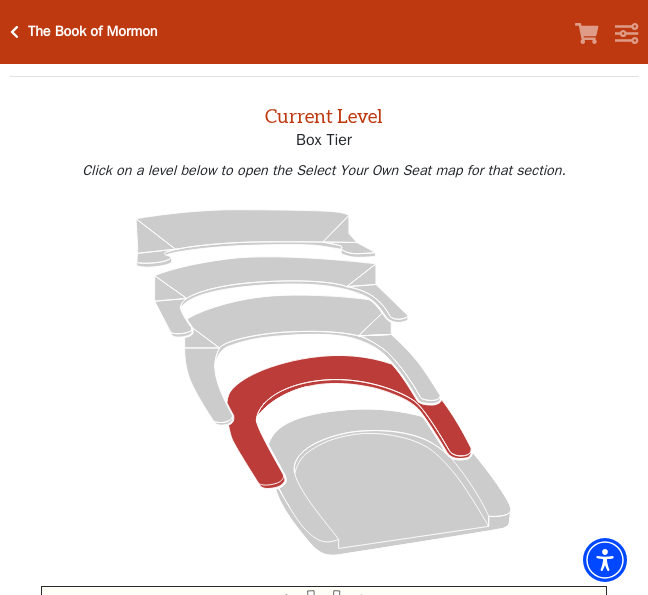 scroll, scrollTop: 62, scrollLeft: 0, axis: vertical 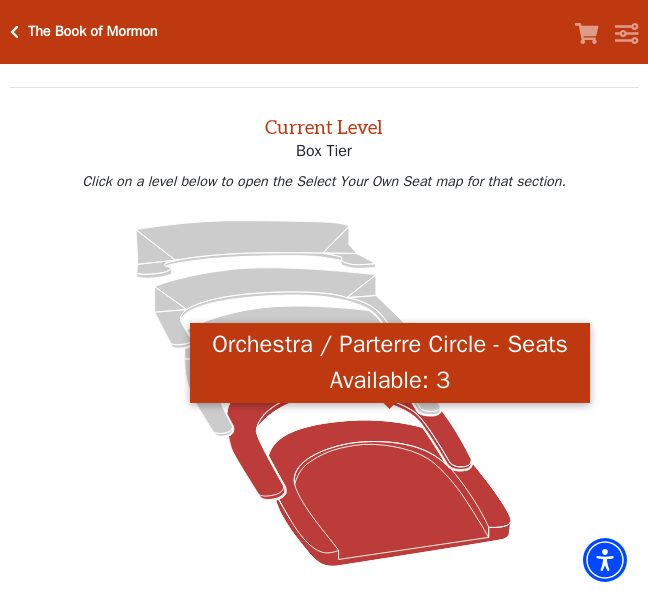 click 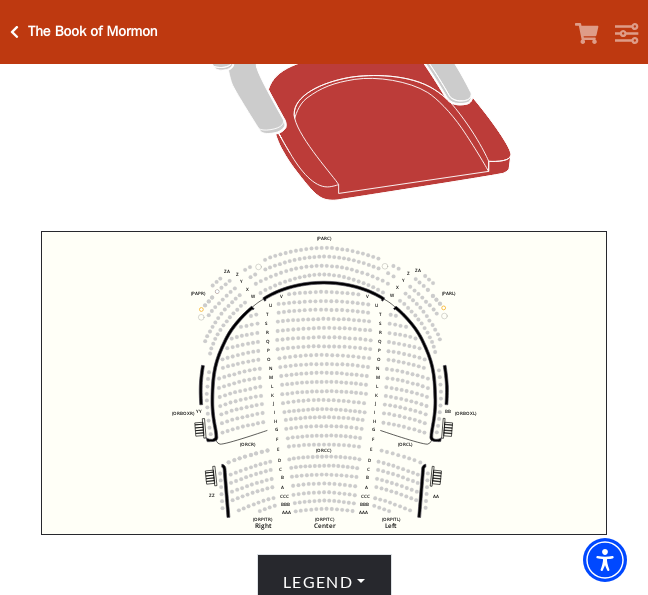 scroll, scrollTop: 488, scrollLeft: 0, axis: vertical 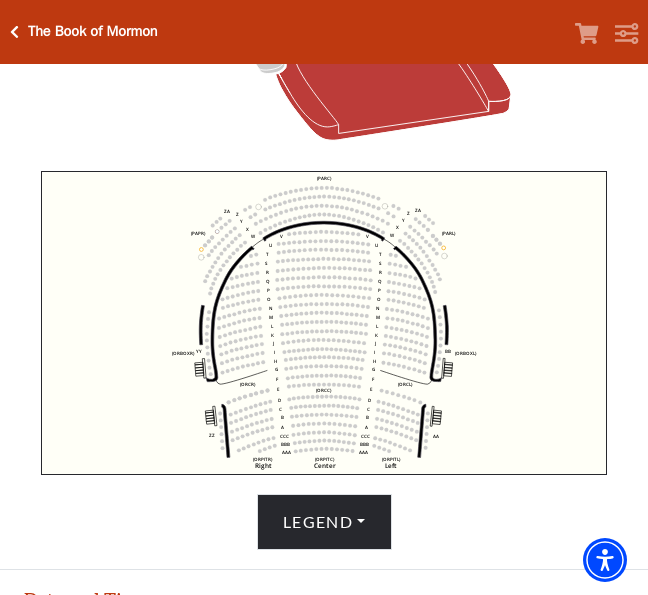 click 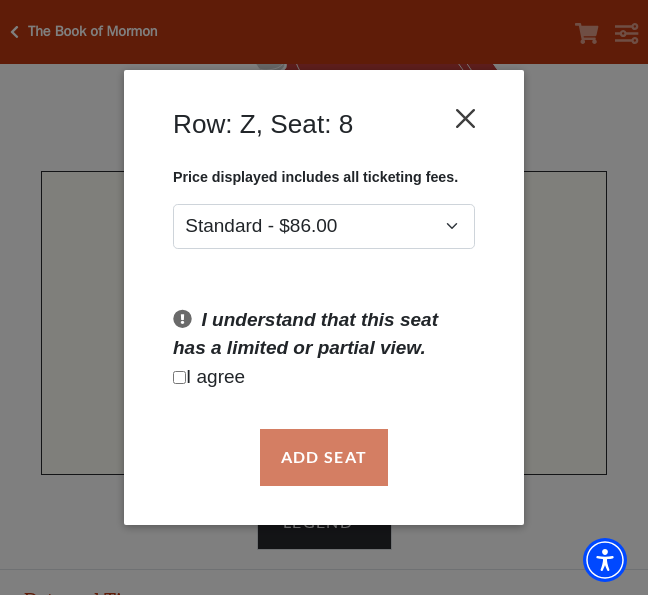 click at bounding box center [466, 119] 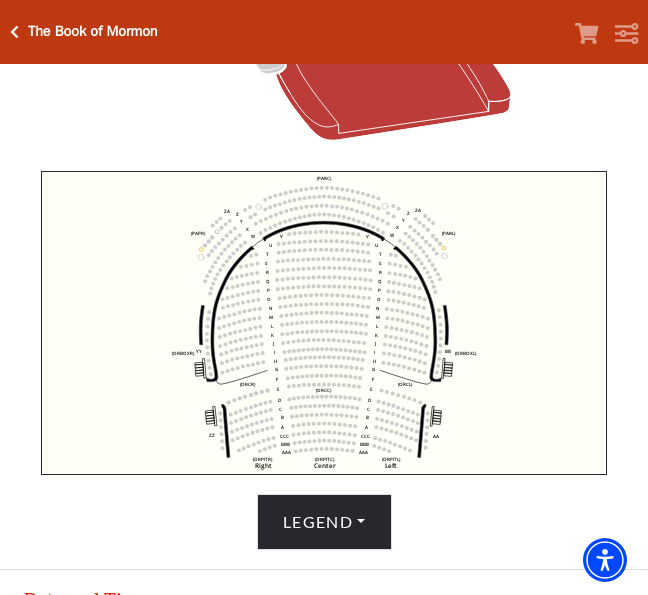 click 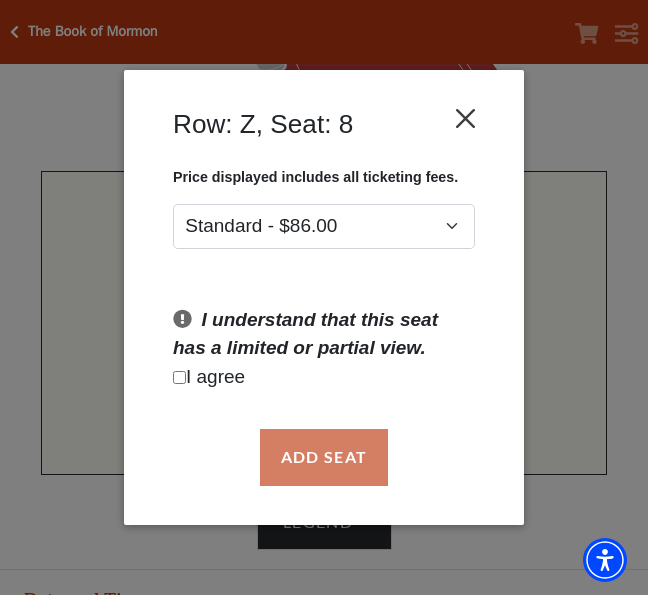 click at bounding box center (466, 119) 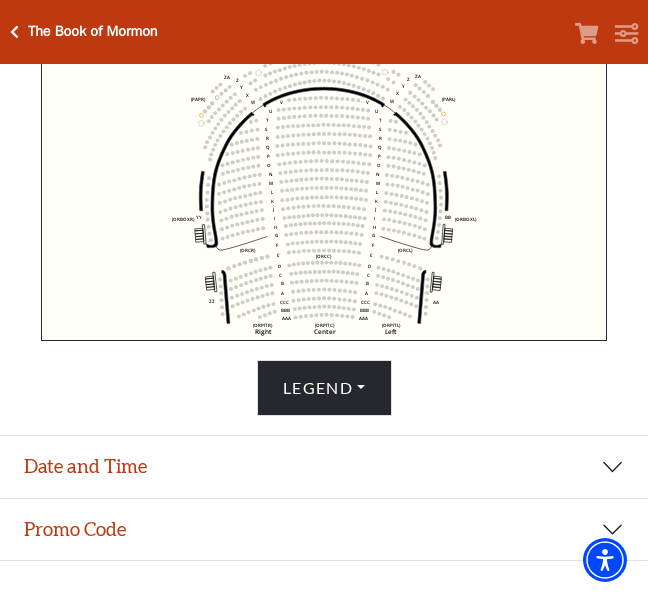 scroll, scrollTop: 615, scrollLeft: 0, axis: vertical 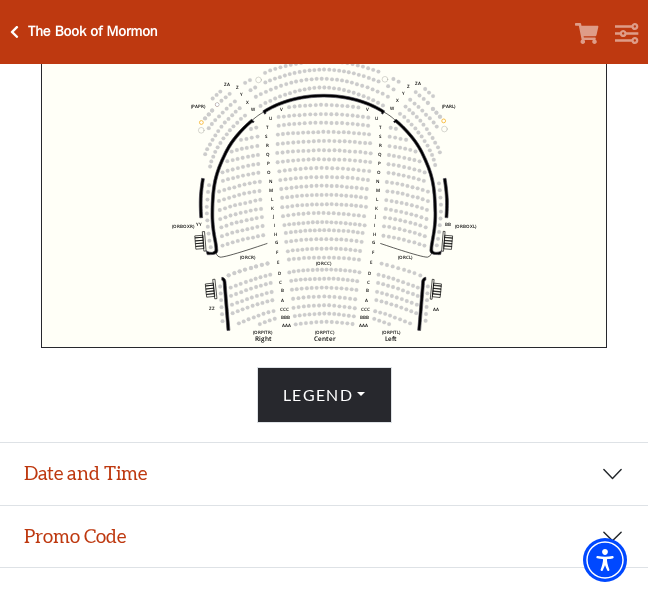 click on "Left   (ORPITL)   Right   (ORPITR)   Center   (ORPITC)   ZZ   AA   YY   BB   ZA   ZA   (ORCL)   (ORCR)   (ORCC)   (ORBOXL)   (ORBOXR)   (PARL)   (PAPR)   (PARC)   Z   Y   X   W   Z   Y   X   W   V   U   T   S   R   Q   P   O   N   M   L   K   J   I   H   G   F   E   D   C   B   A   CCC   BBB   AAA   V   U   T   S   R   Q   P   O   N   M   L   K   J   I   H   G   F   E   D   C   B   A   CCC   BBB   AAA" 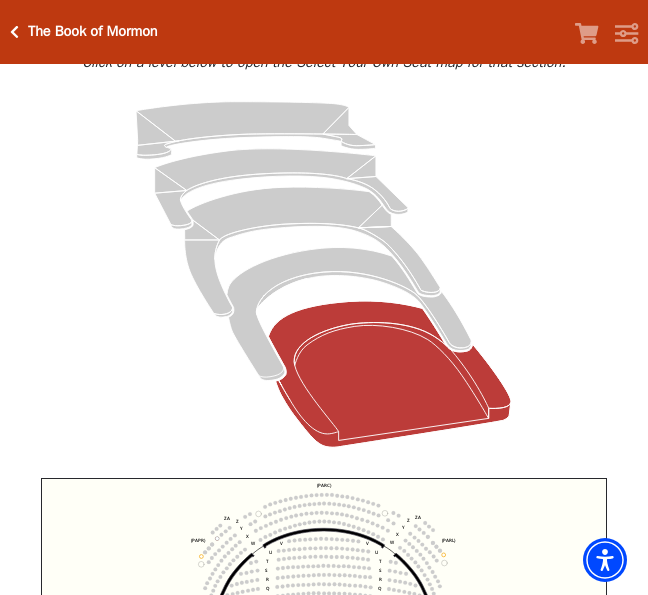 scroll, scrollTop: 111, scrollLeft: 0, axis: vertical 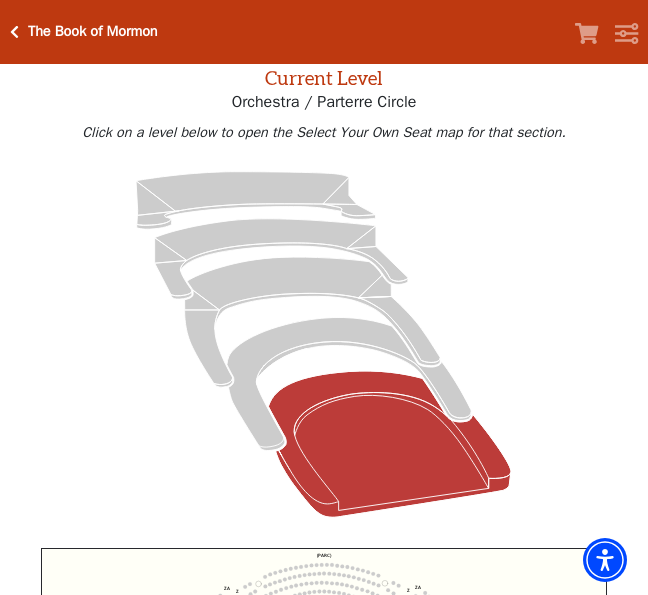 click on "The Book of Mormon" at bounding box center [88, 31] 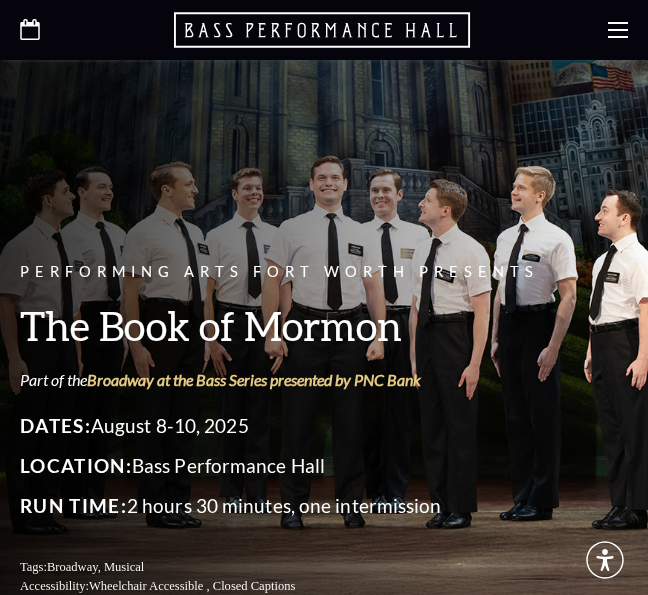 scroll, scrollTop: 0, scrollLeft: 0, axis: both 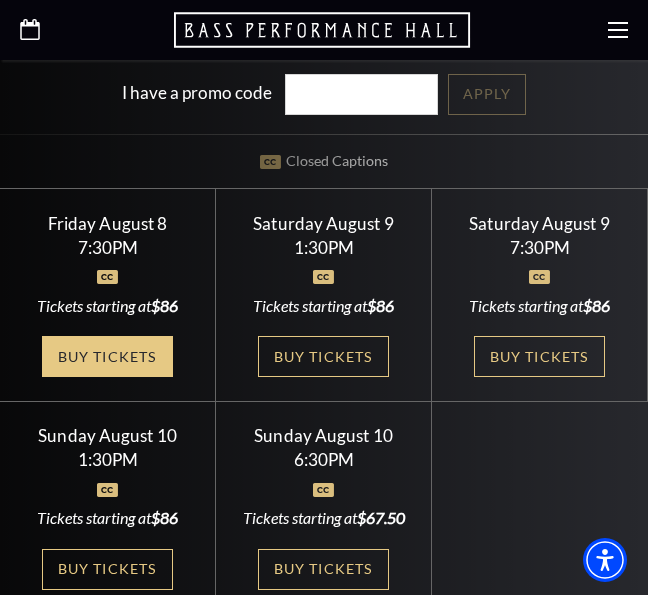 click on "Buy Tickets" at bounding box center [107, 356] 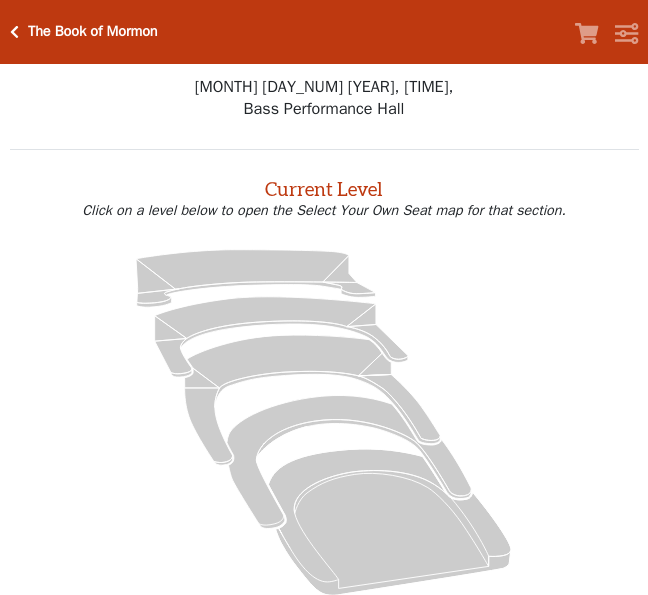 scroll, scrollTop: 0, scrollLeft: 0, axis: both 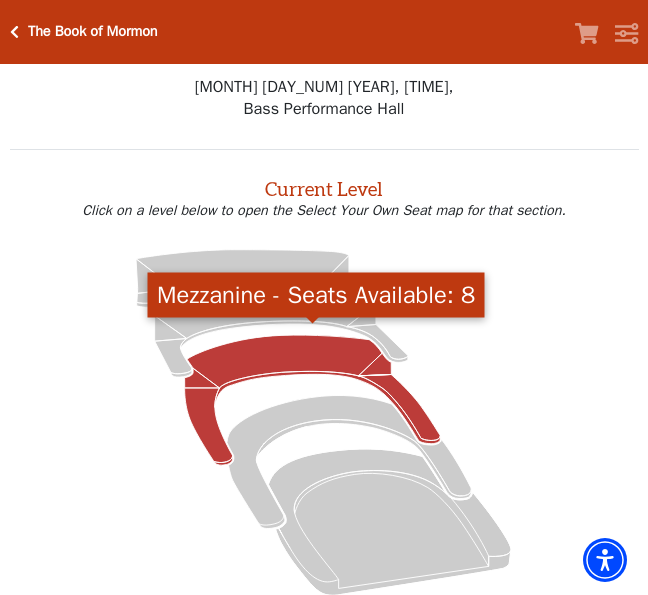 click 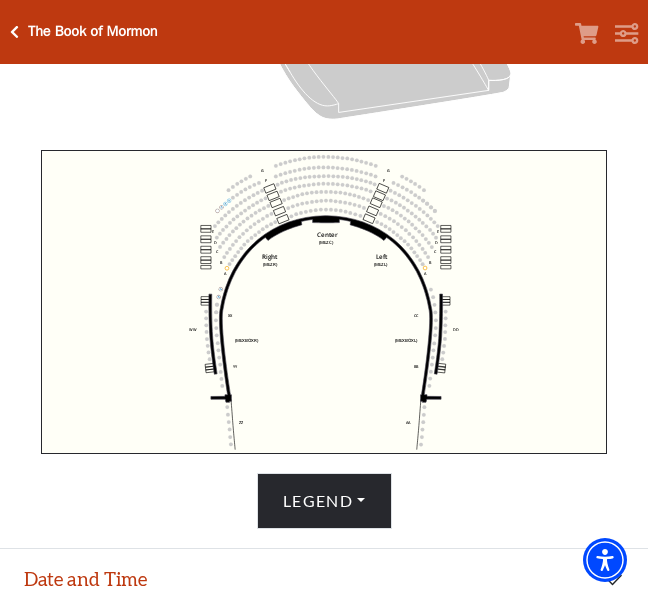 scroll, scrollTop: 512, scrollLeft: 0, axis: vertical 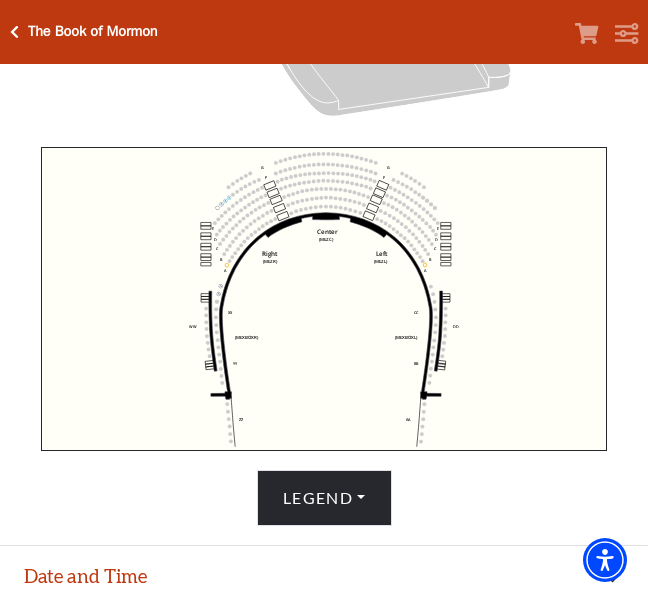 click 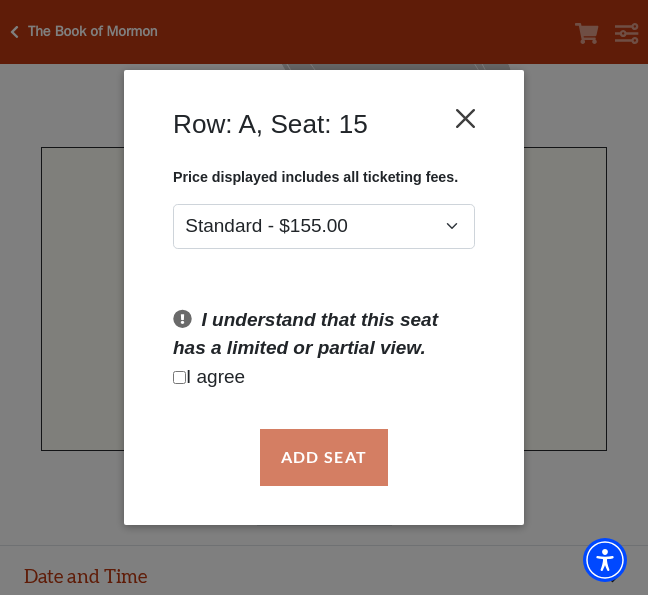 click at bounding box center (466, 119) 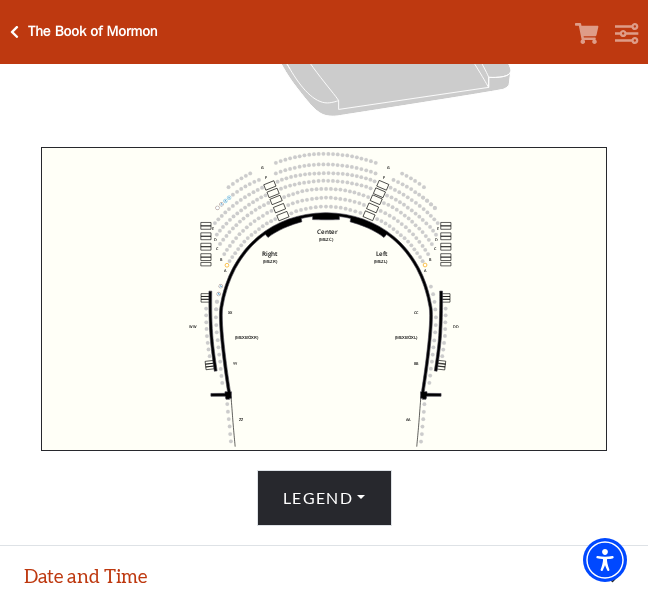 click 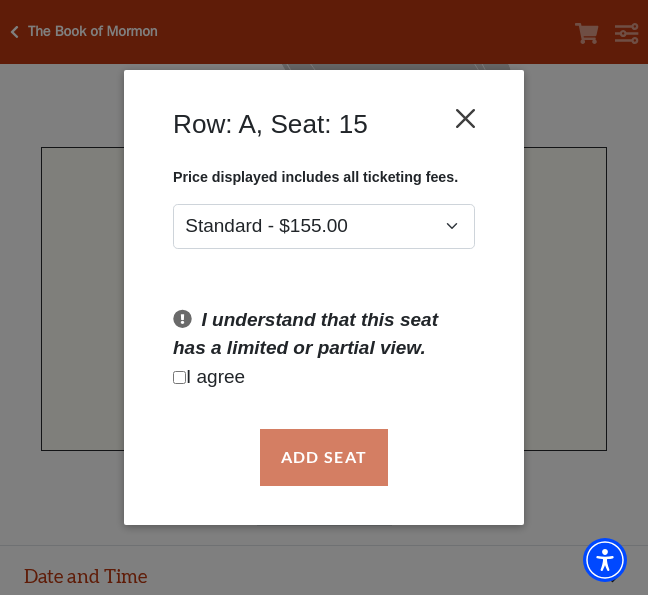 click at bounding box center (466, 119) 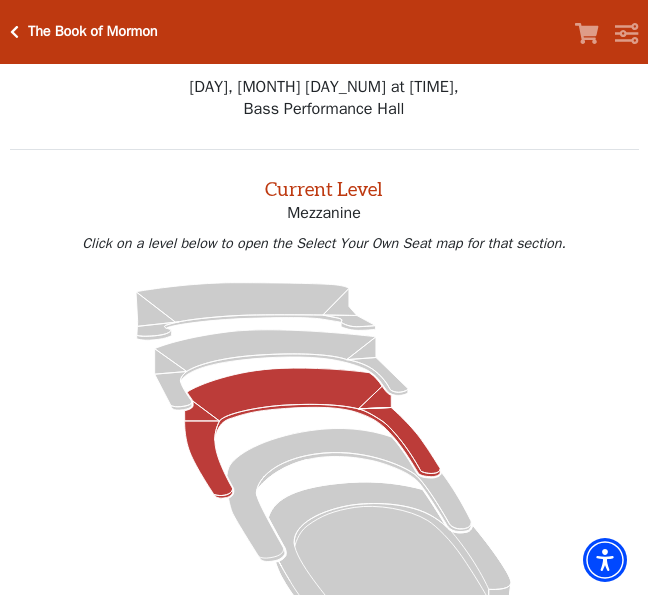 scroll, scrollTop: 0, scrollLeft: 0, axis: both 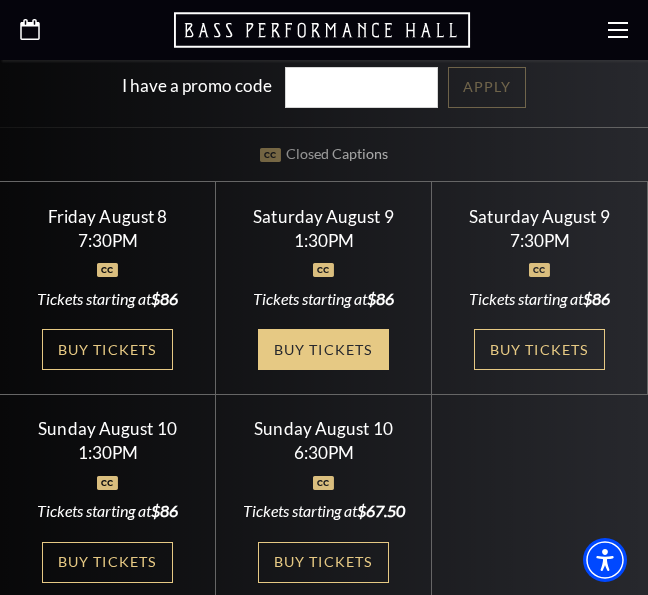 click on "Buy Tickets" at bounding box center (323, 349) 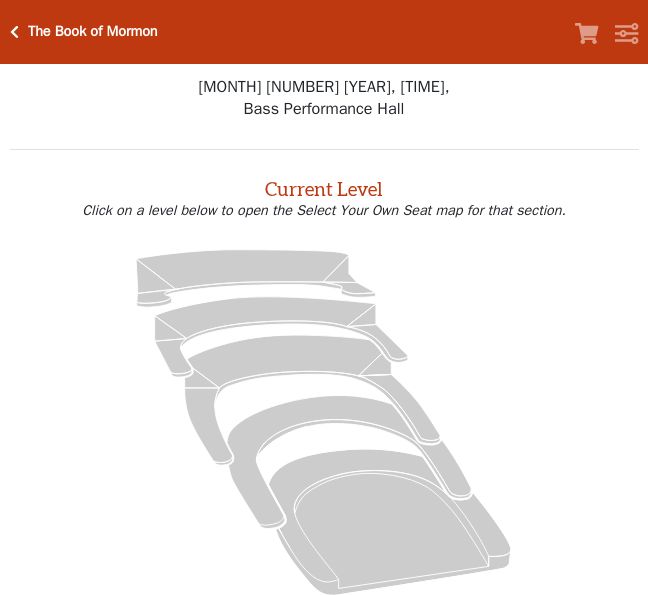 scroll, scrollTop: 0, scrollLeft: 0, axis: both 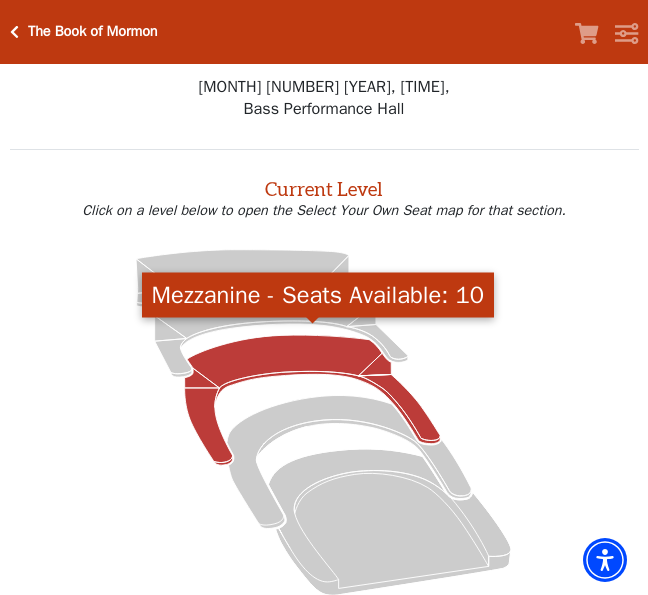 click 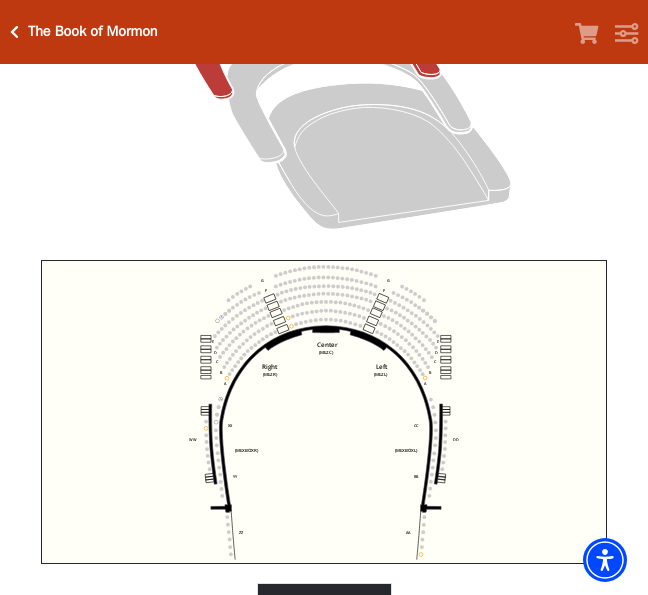 scroll, scrollTop: 405, scrollLeft: 0, axis: vertical 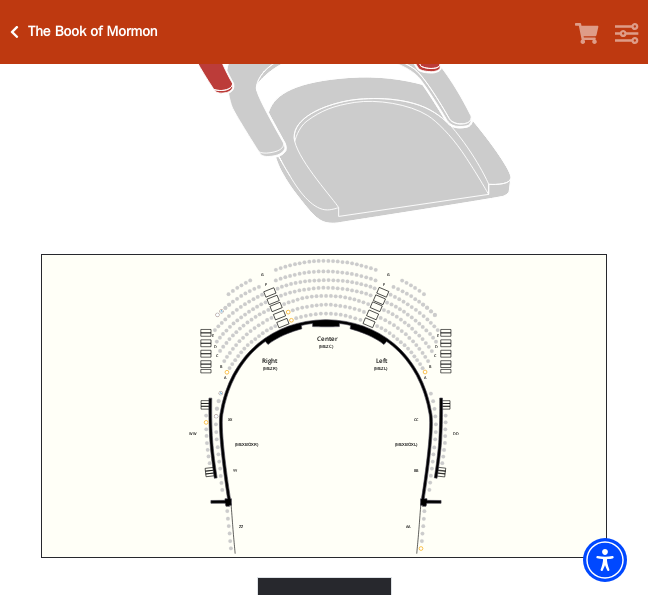 click 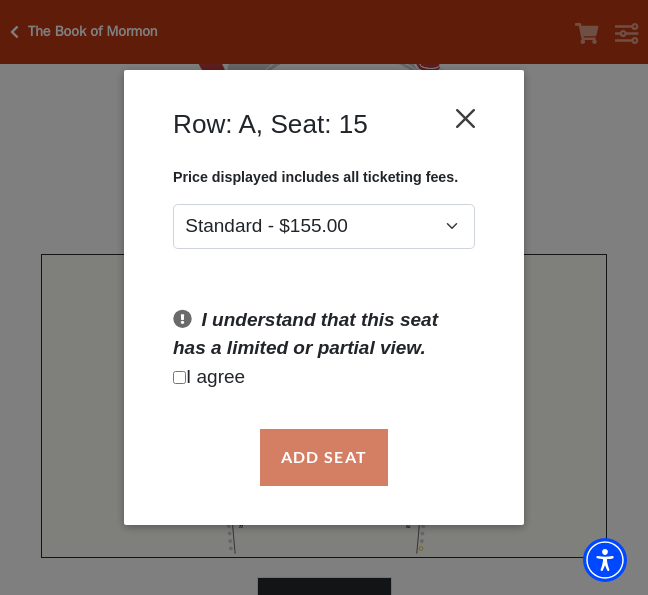 click at bounding box center (466, 119) 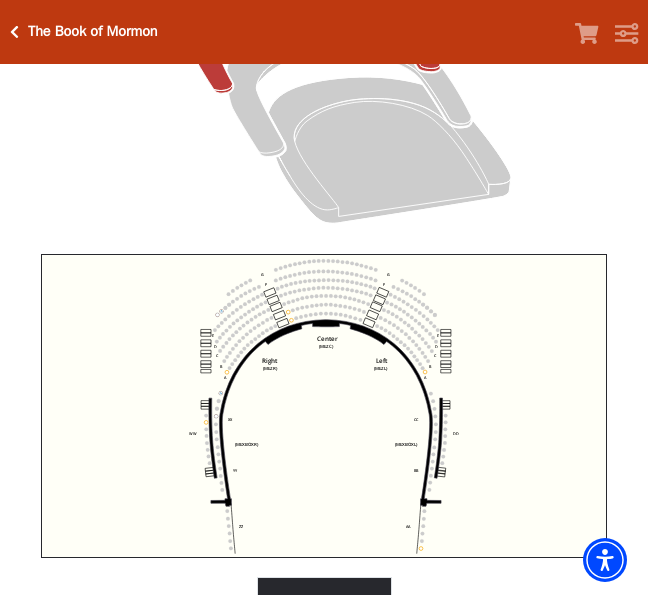 click 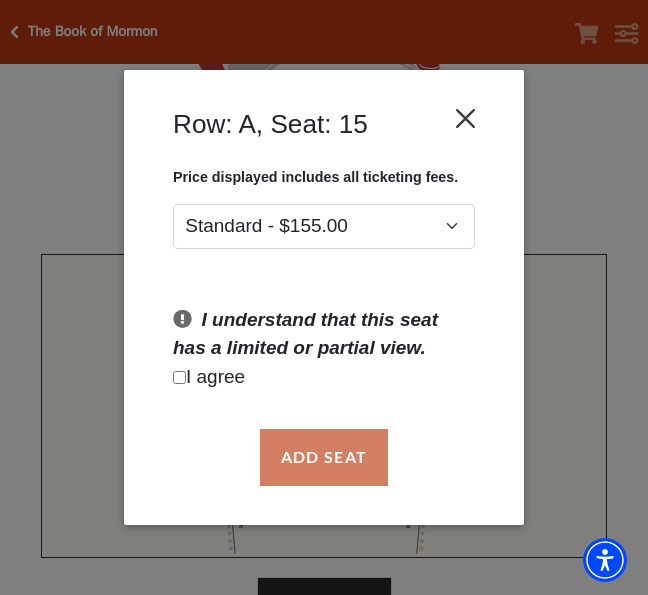 click at bounding box center [466, 119] 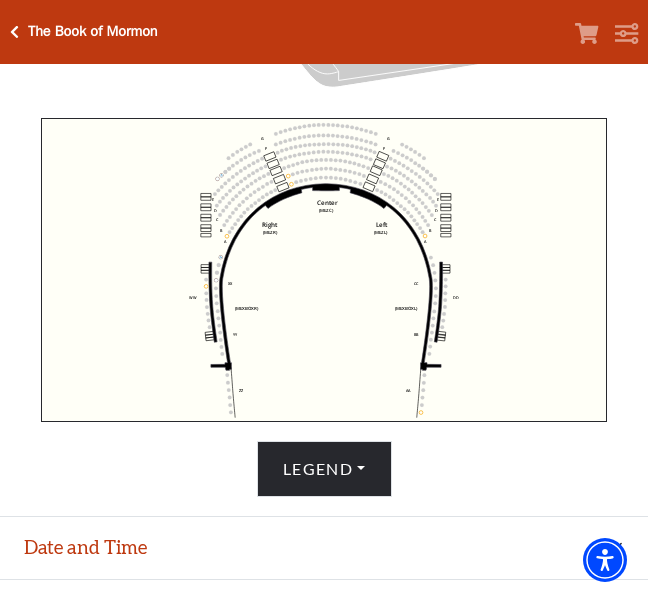 scroll, scrollTop: 547, scrollLeft: 0, axis: vertical 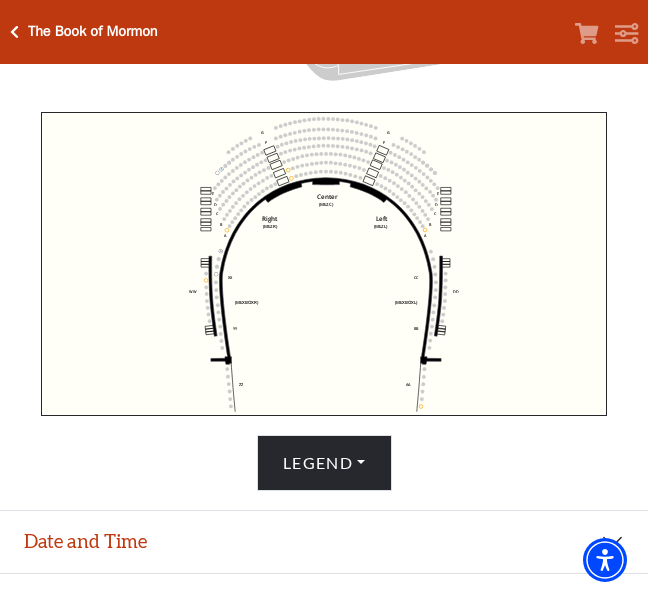 click 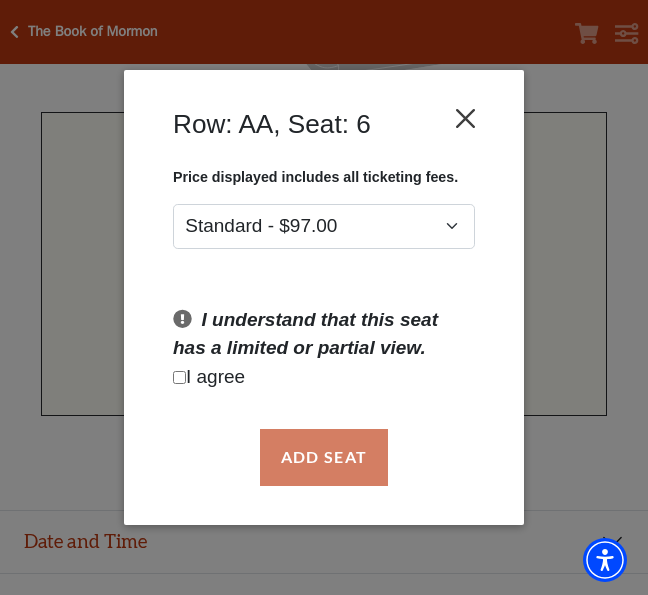 click at bounding box center [466, 119] 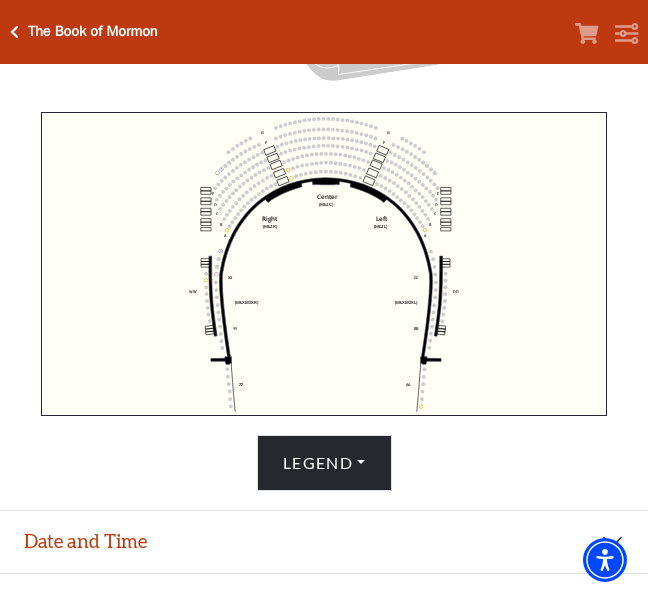 click 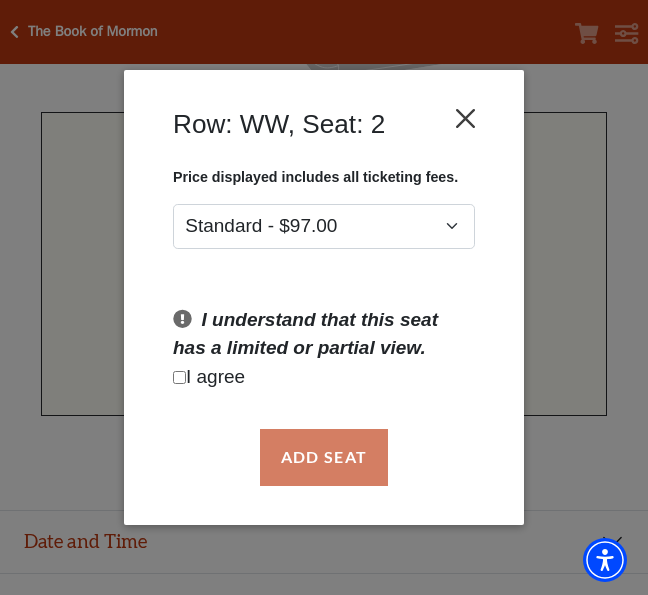 click at bounding box center (466, 119) 